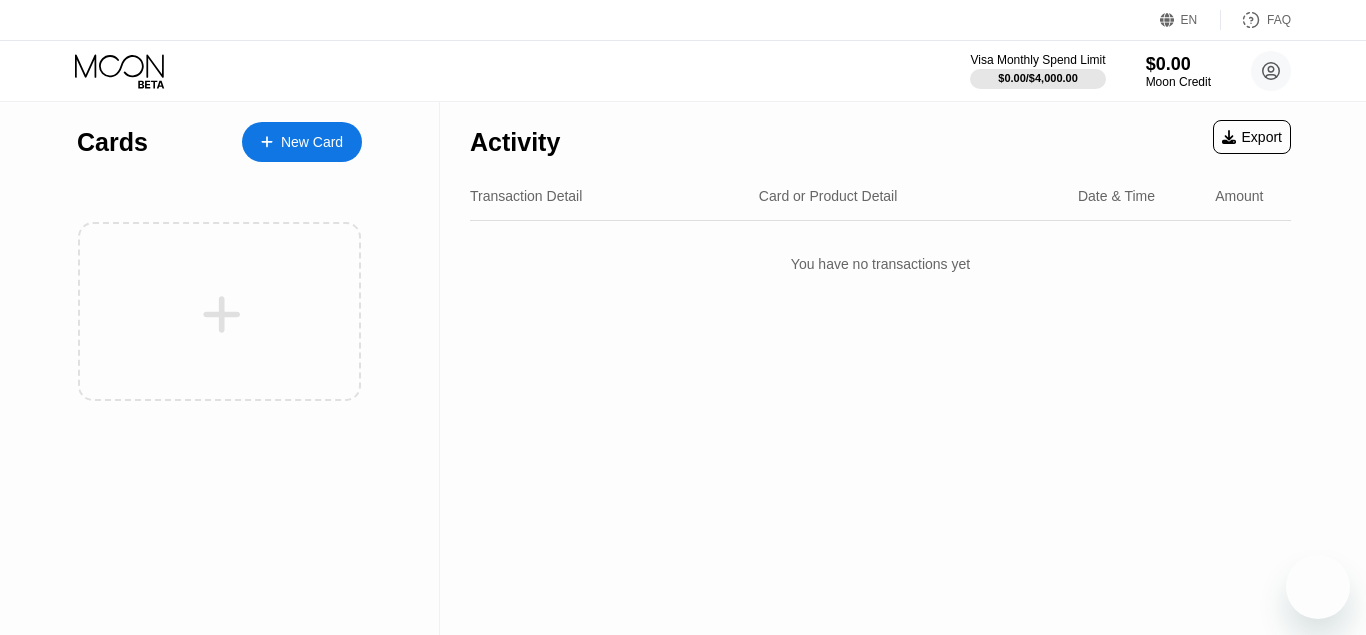 scroll, scrollTop: 0, scrollLeft: 0, axis: both 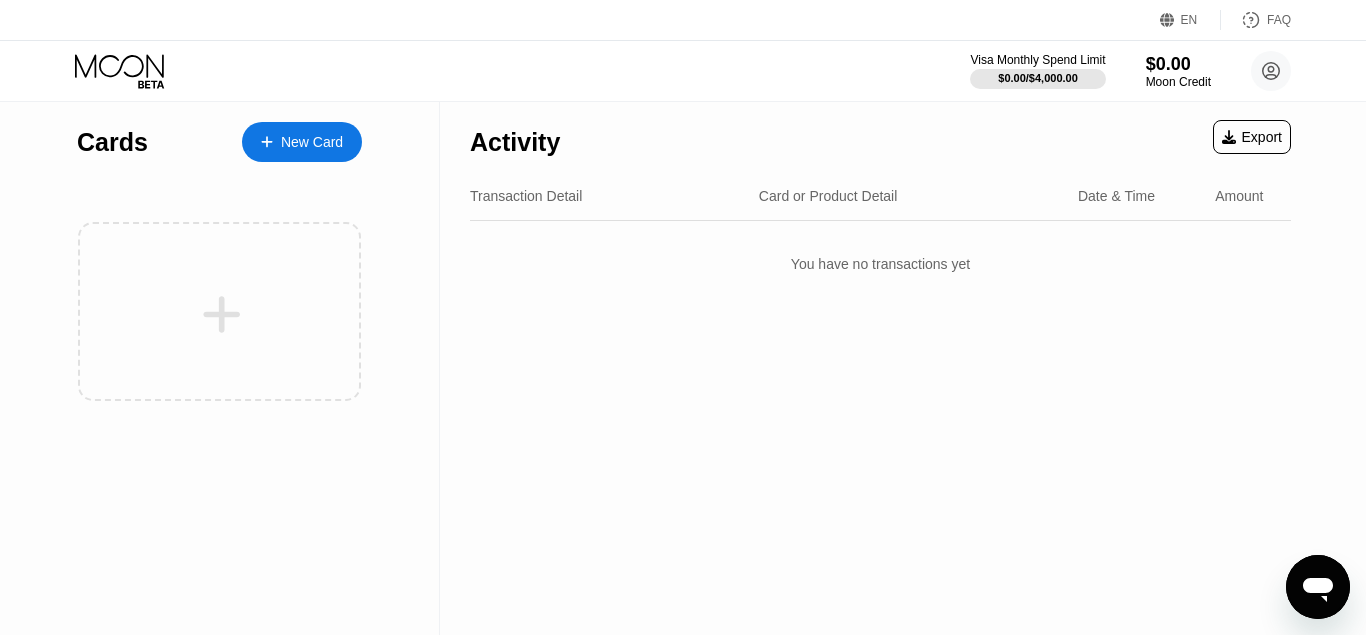 click on "Cards    New Card" at bounding box center (220, 368) 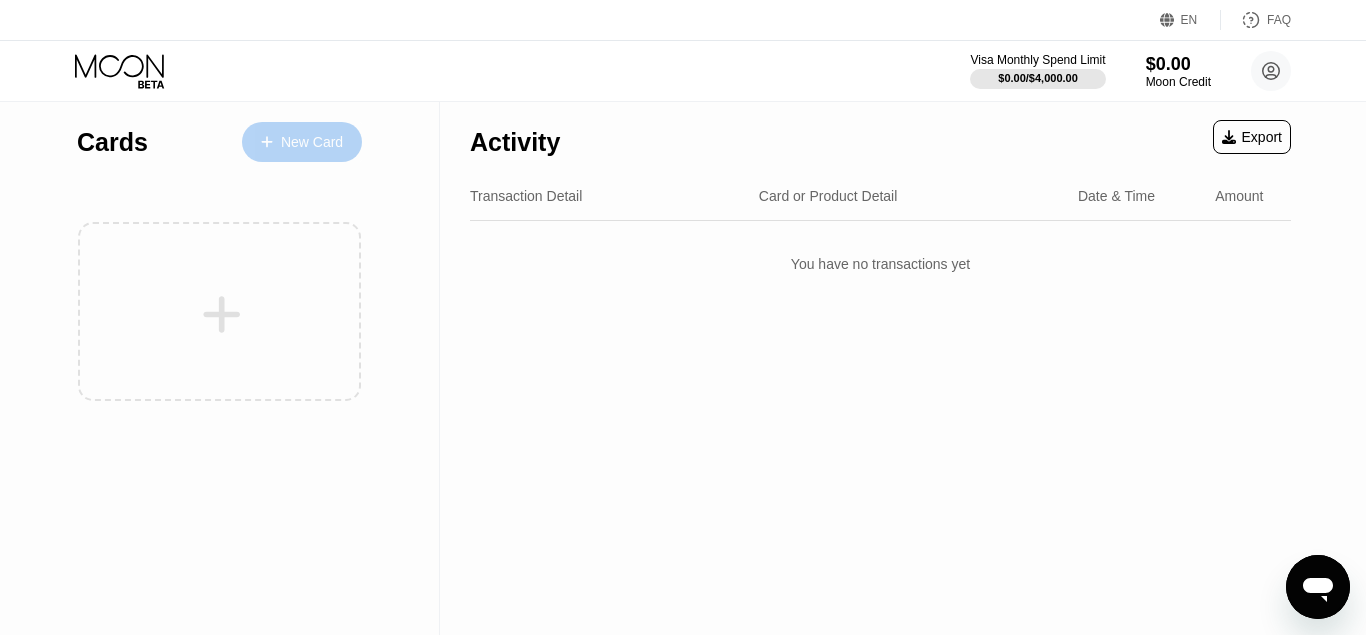 click on "New Card" at bounding box center [312, 142] 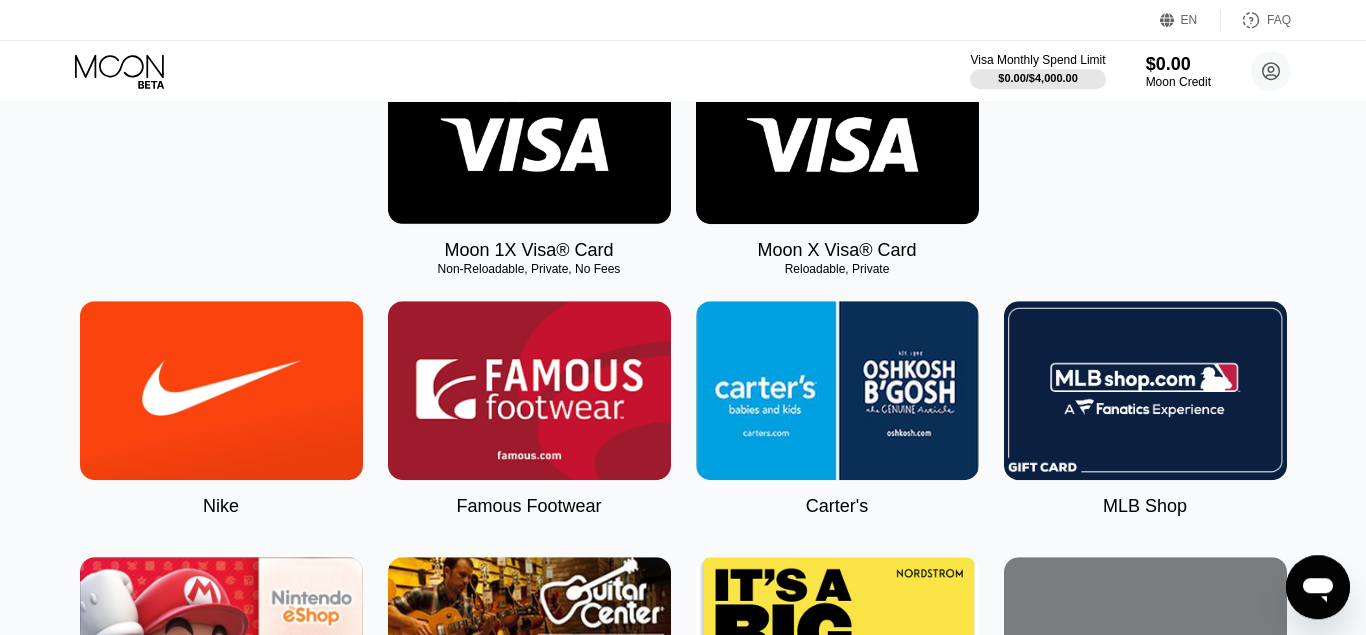 scroll, scrollTop: 364, scrollLeft: 0, axis: vertical 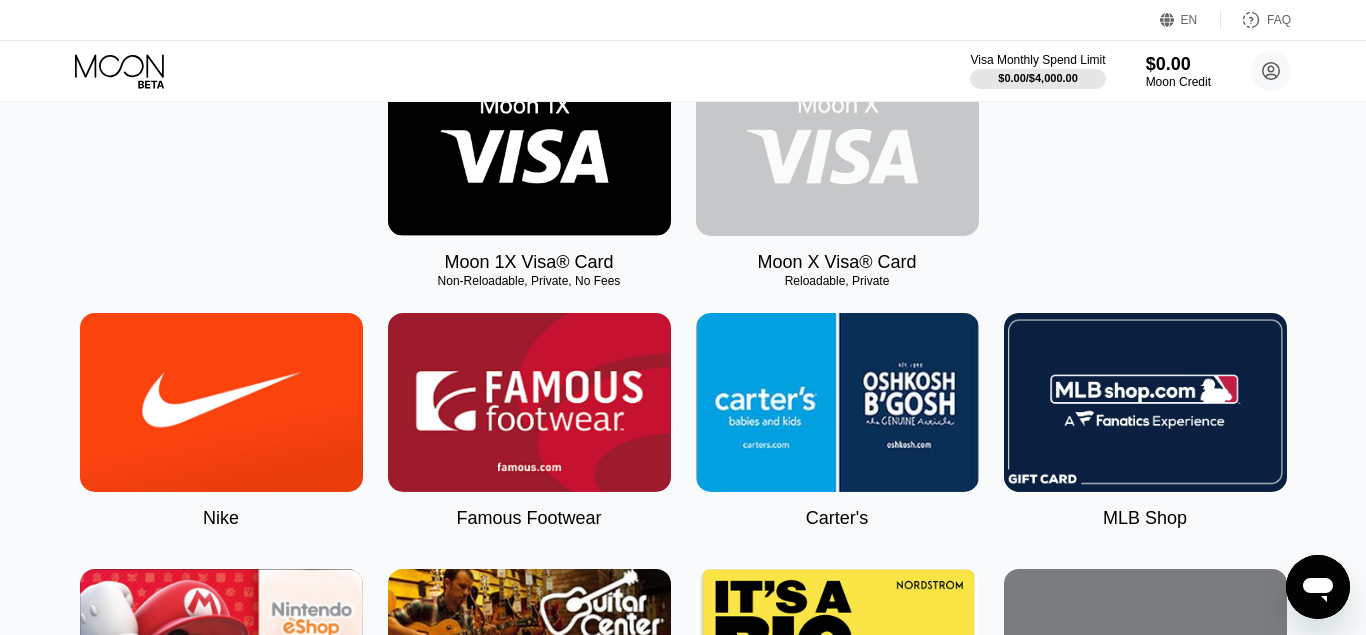 click at bounding box center (837, 146) 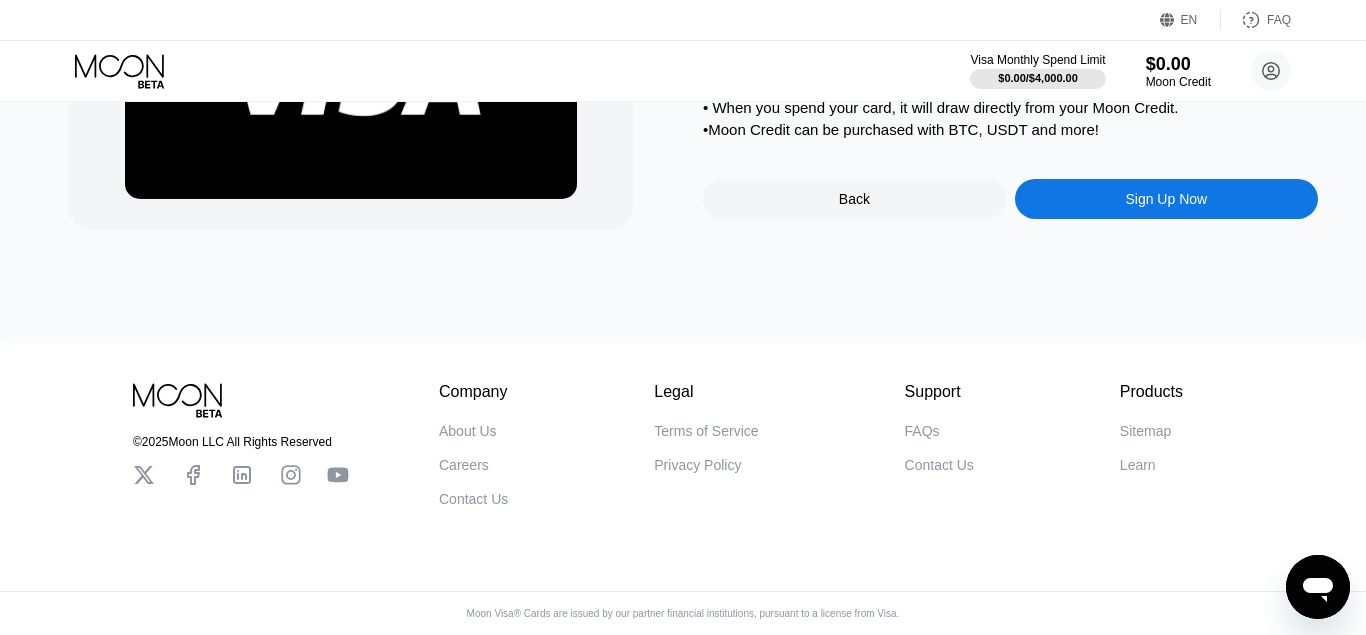 scroll, scrollTop: 0, scrollLeft: 0, axis: both 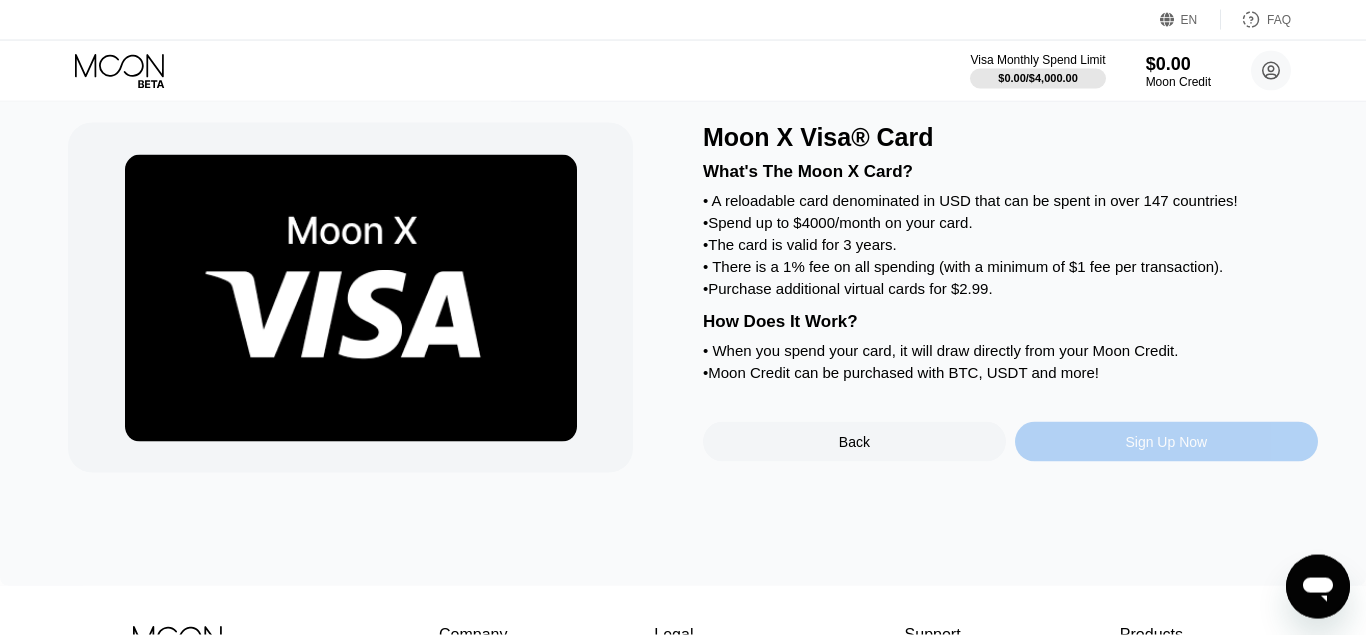 click on "Sign Up Now" at bounding box center [1166, 442] 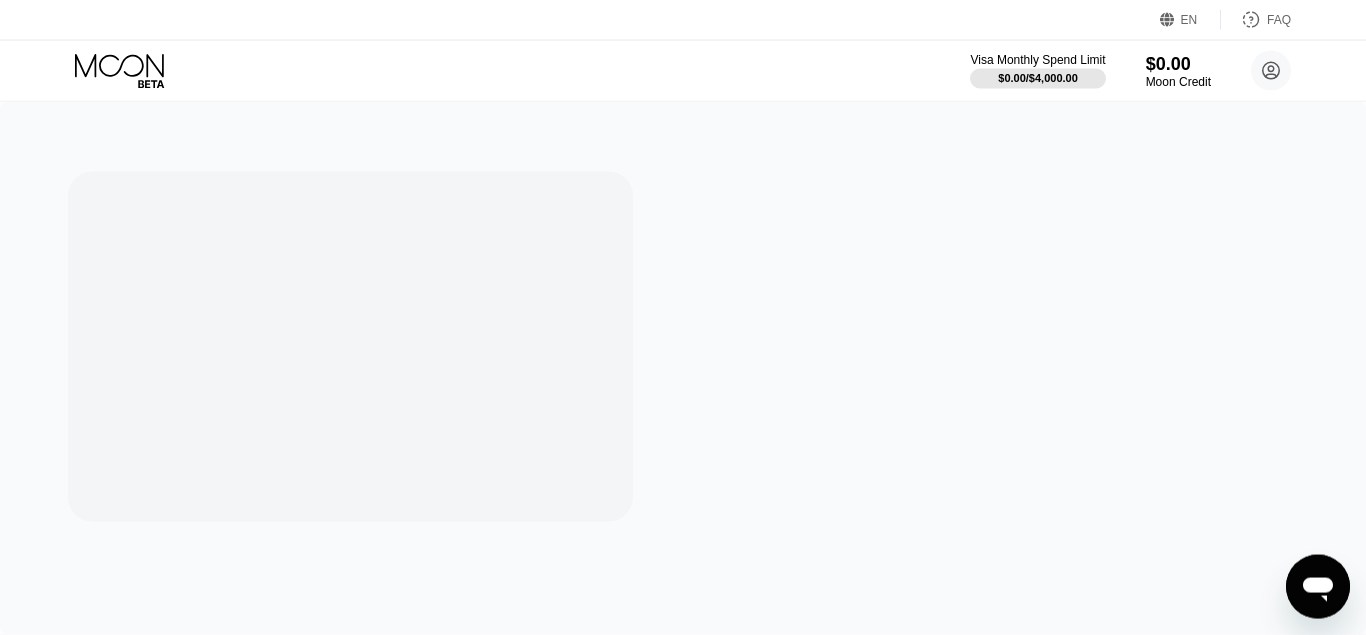 scroll, scrollTop: 0, scrollLeft: 0, axis: both 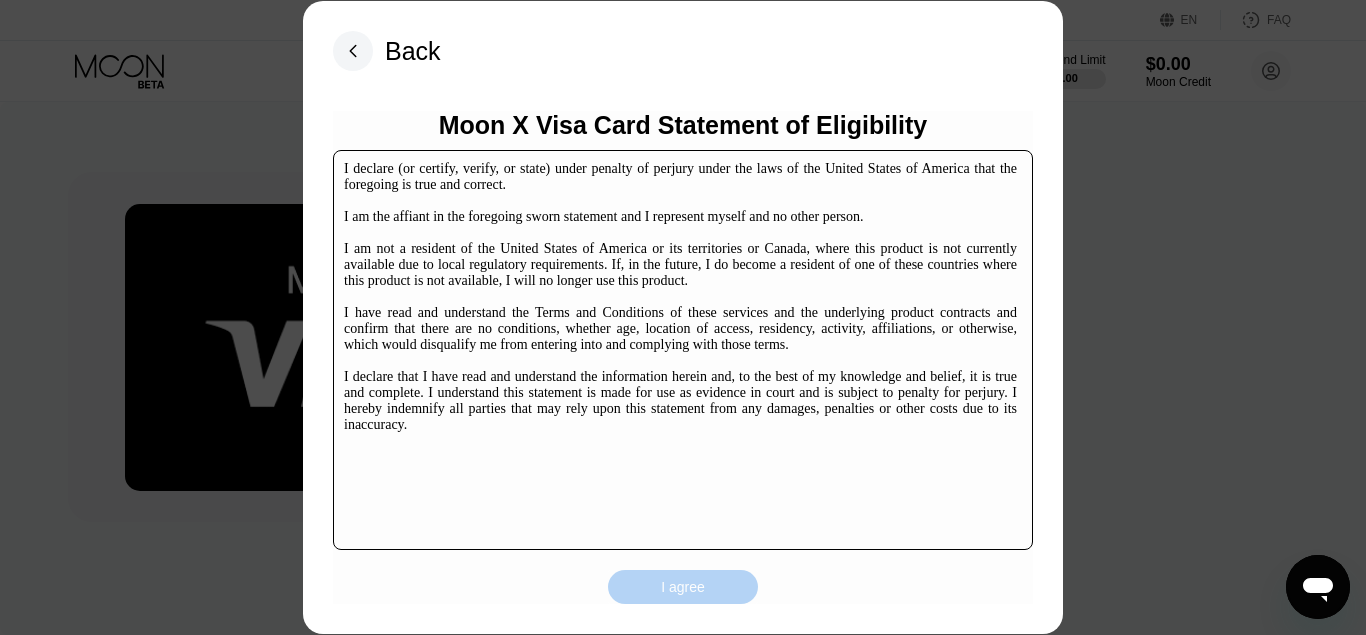 click on "I agree" at bounding box center [683, 587] 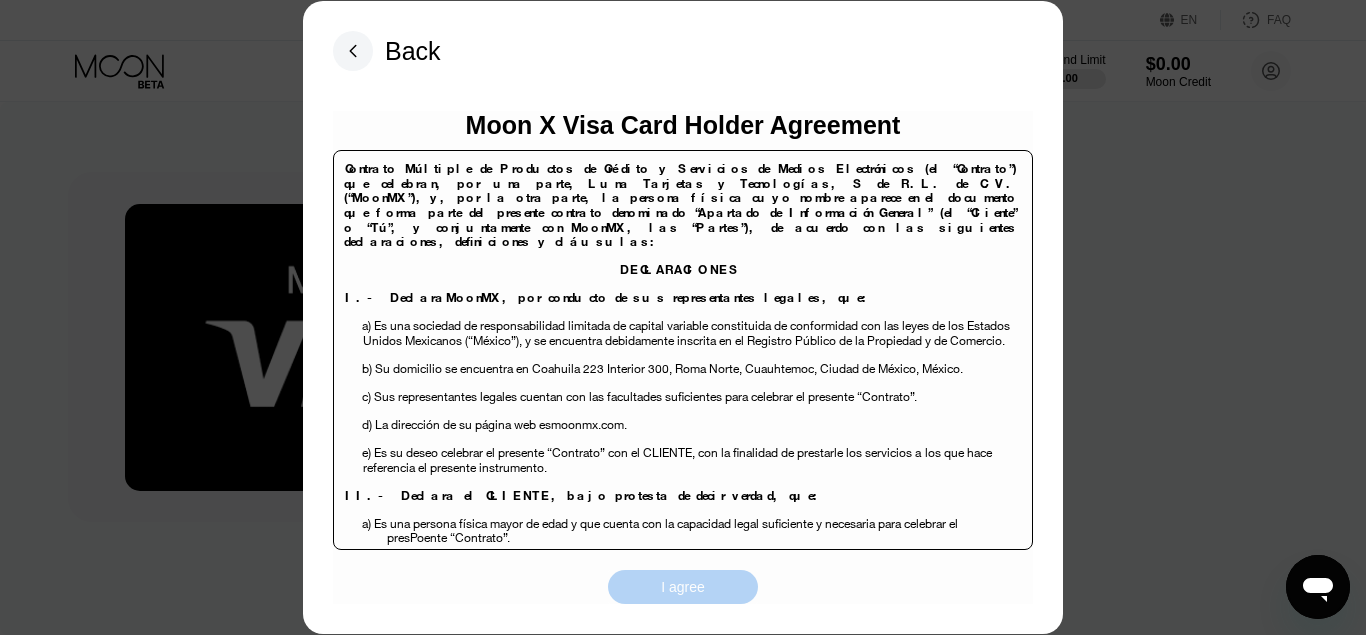 click on "I agree" at bounding box center (683, 587) 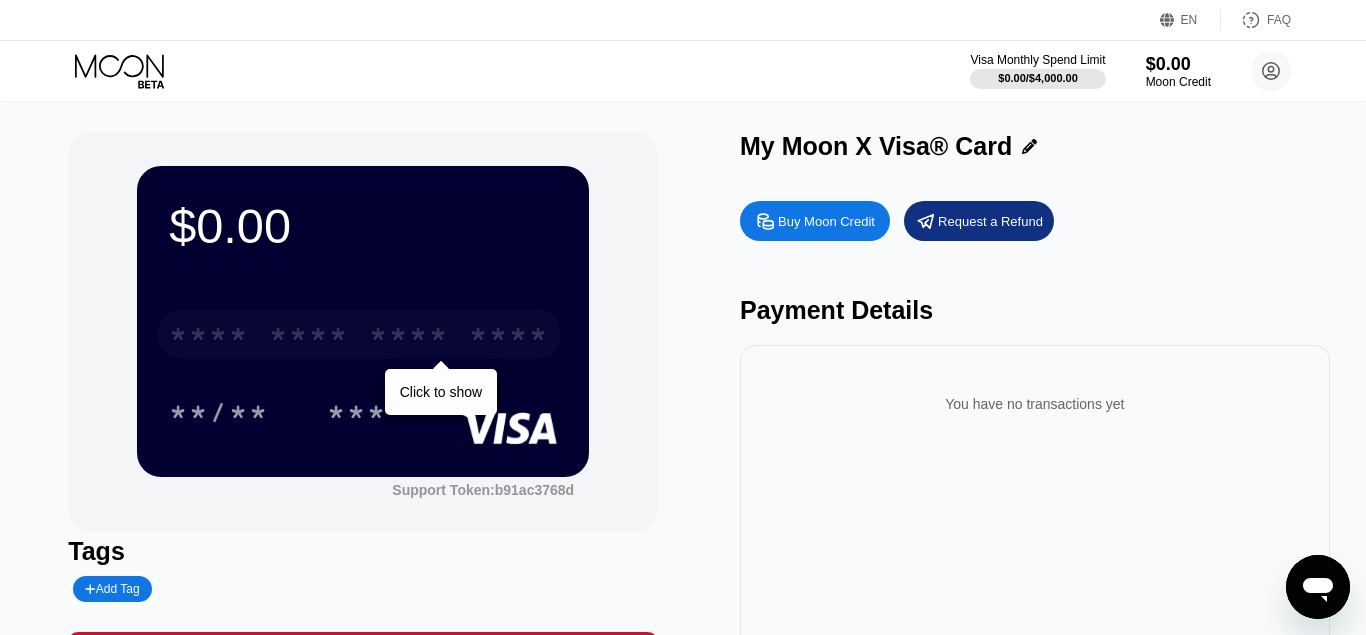 click on "****" at bounding box center (509, 337) 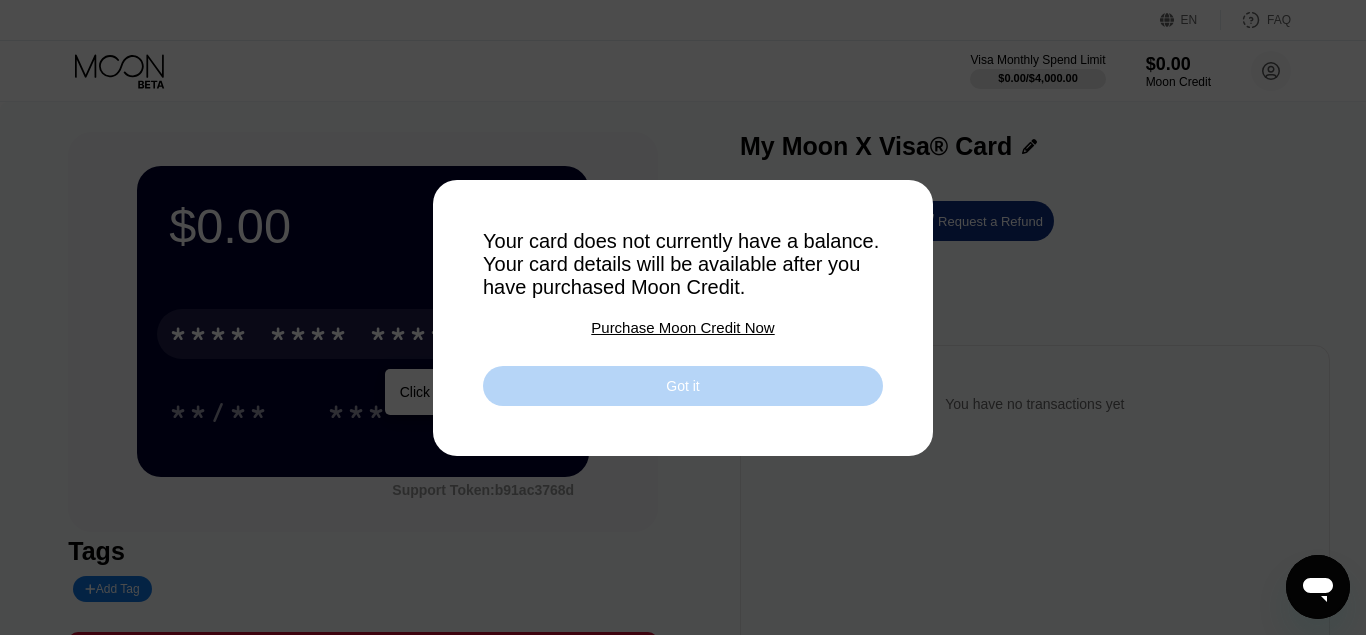 click on "Got it" at bounding box center (683, 386) 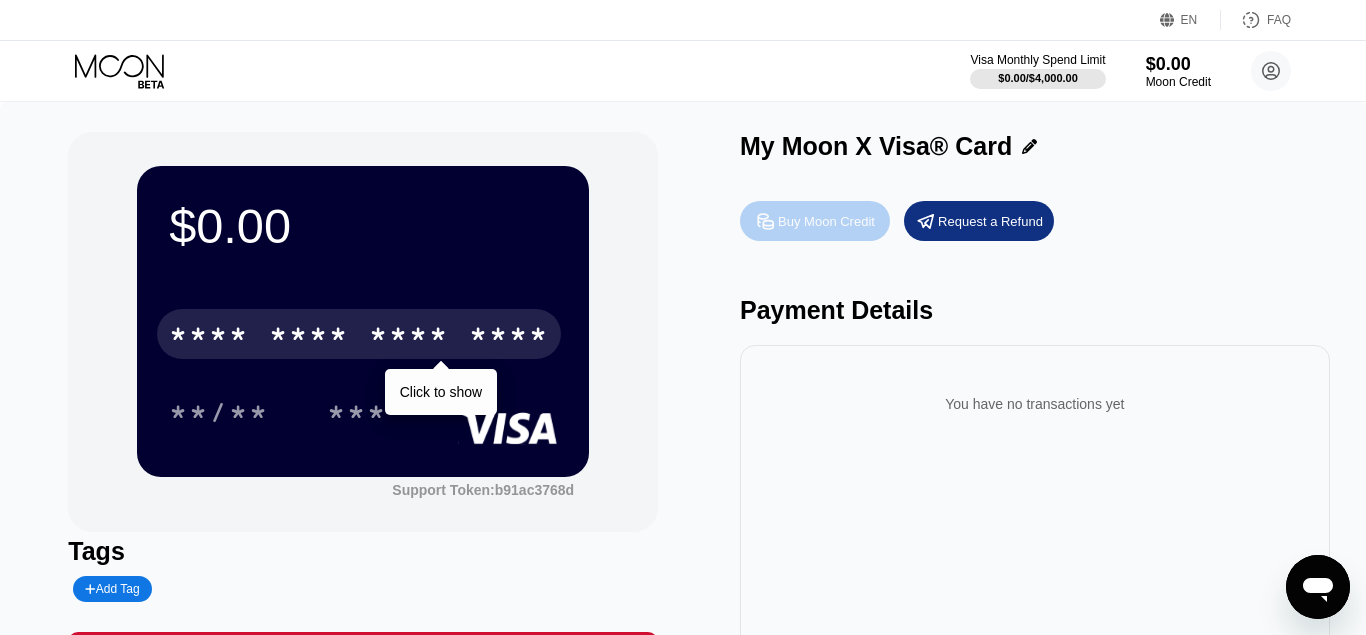 click on "Buy Moon Credit" at bounding box center [815, 221] 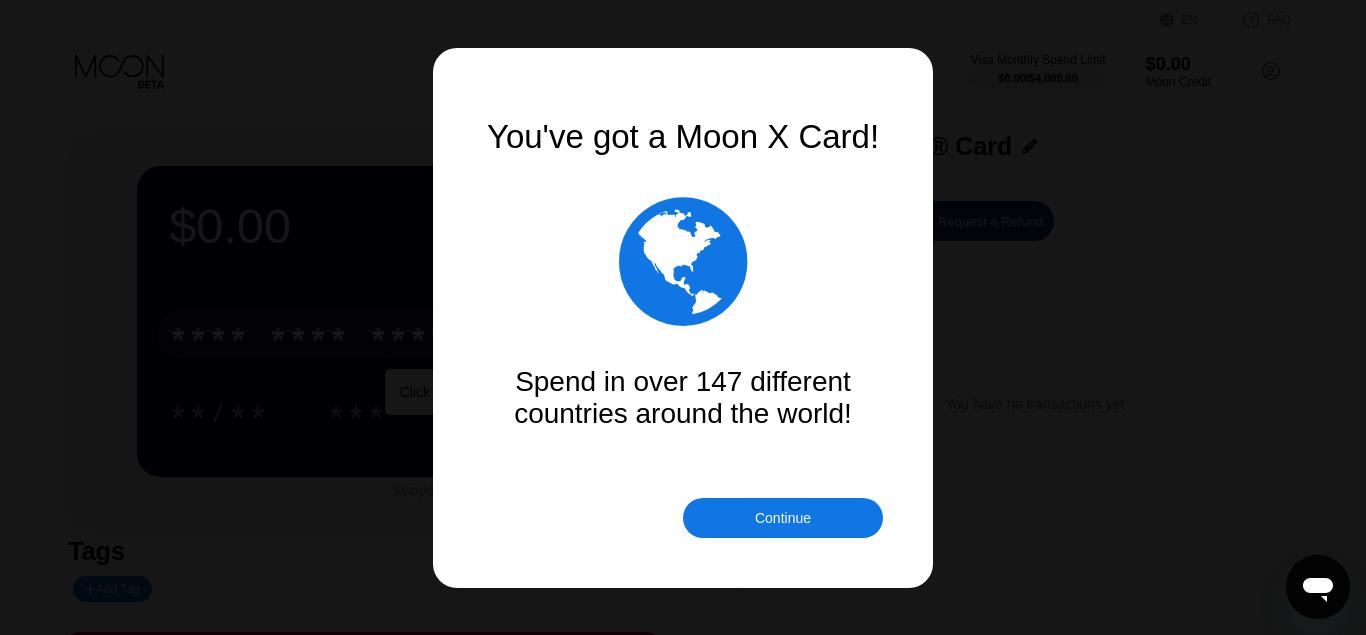 click on "Continue" at bounding box center (783, 518) 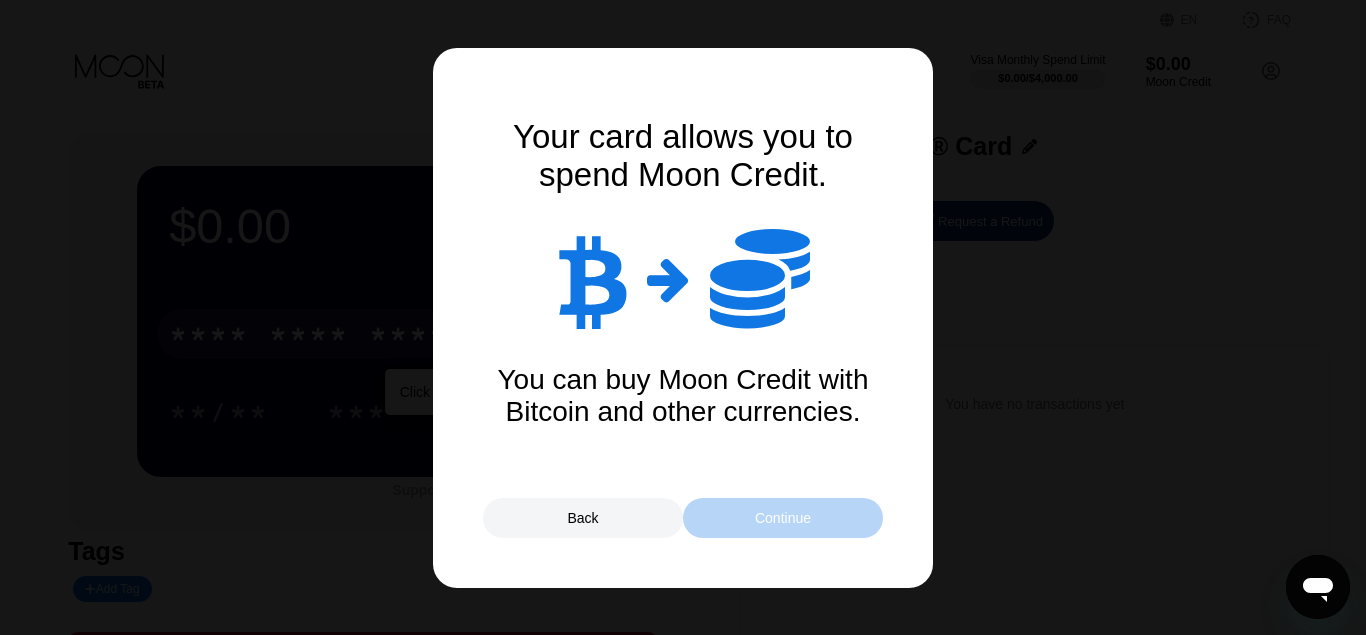 click on "Continue" at bounding box center [783, 518] 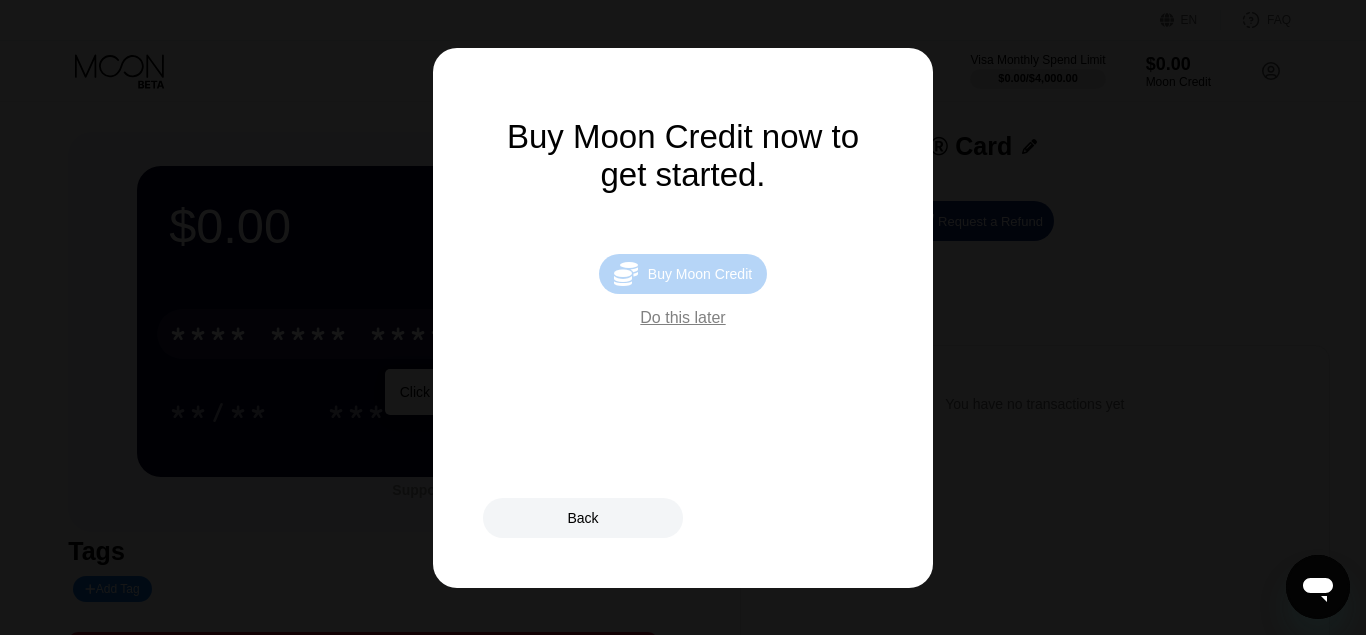 click on "Buy Moon Credit" at bounding box center [700, 274] 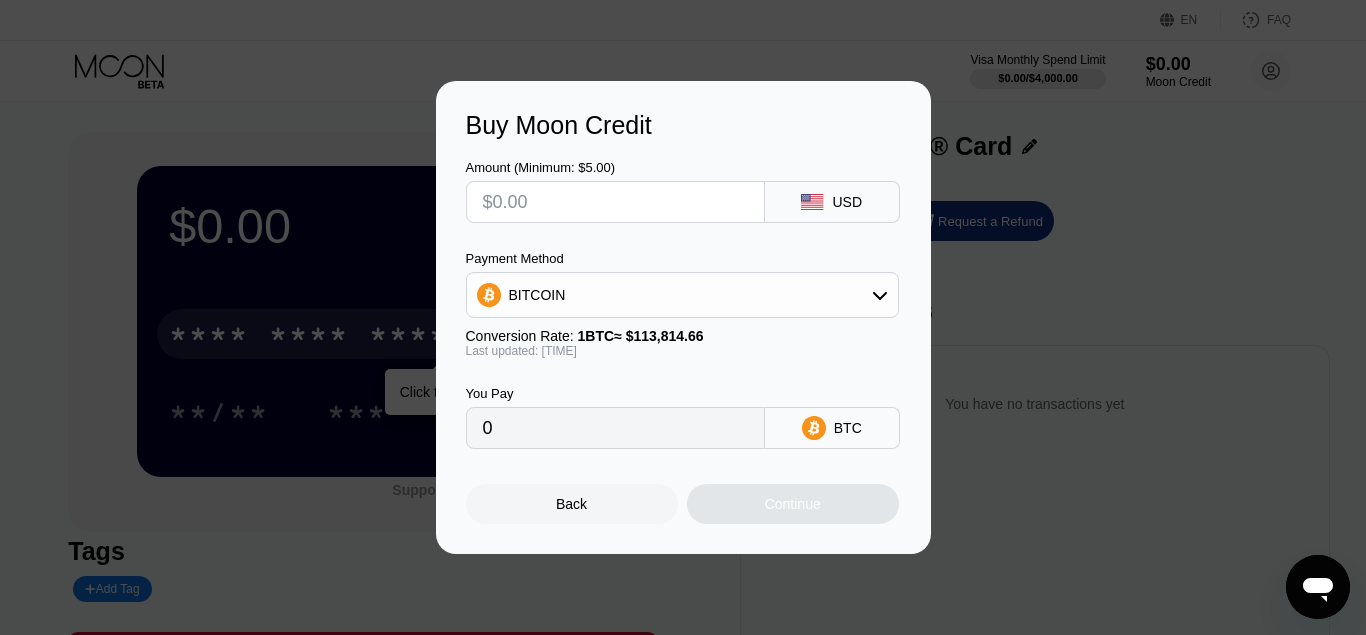 click at bounding box center (615, 202) 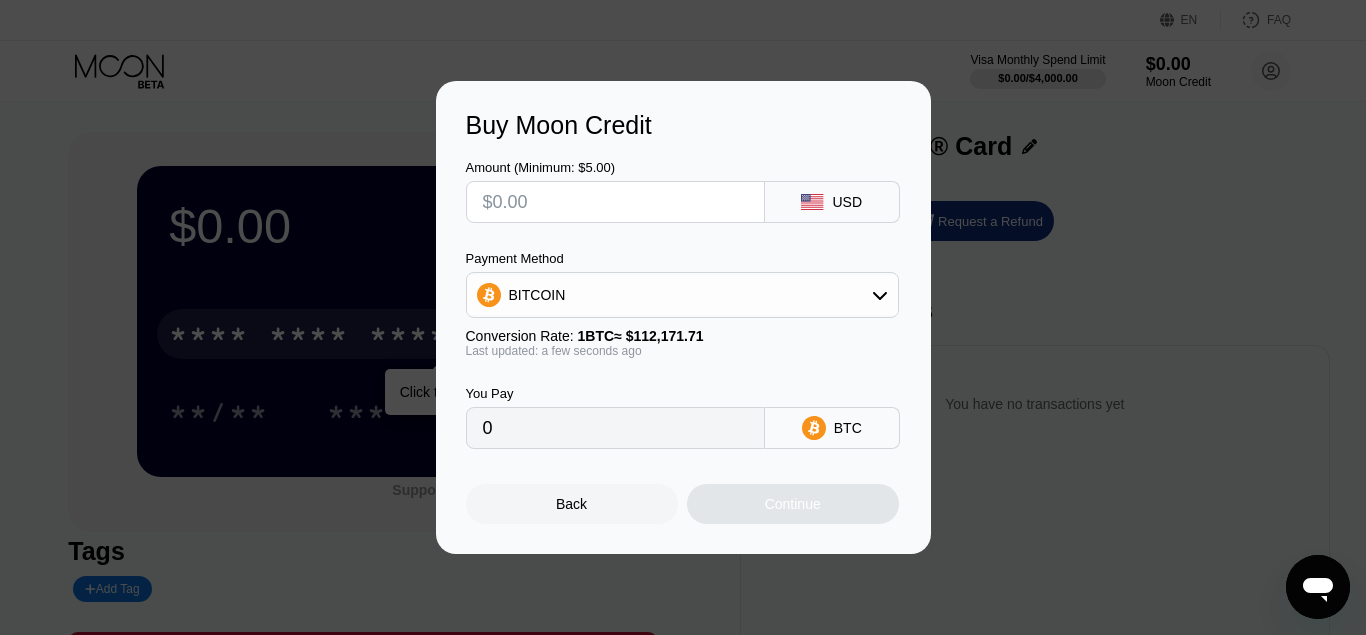 click at bounding box center (615, 202) 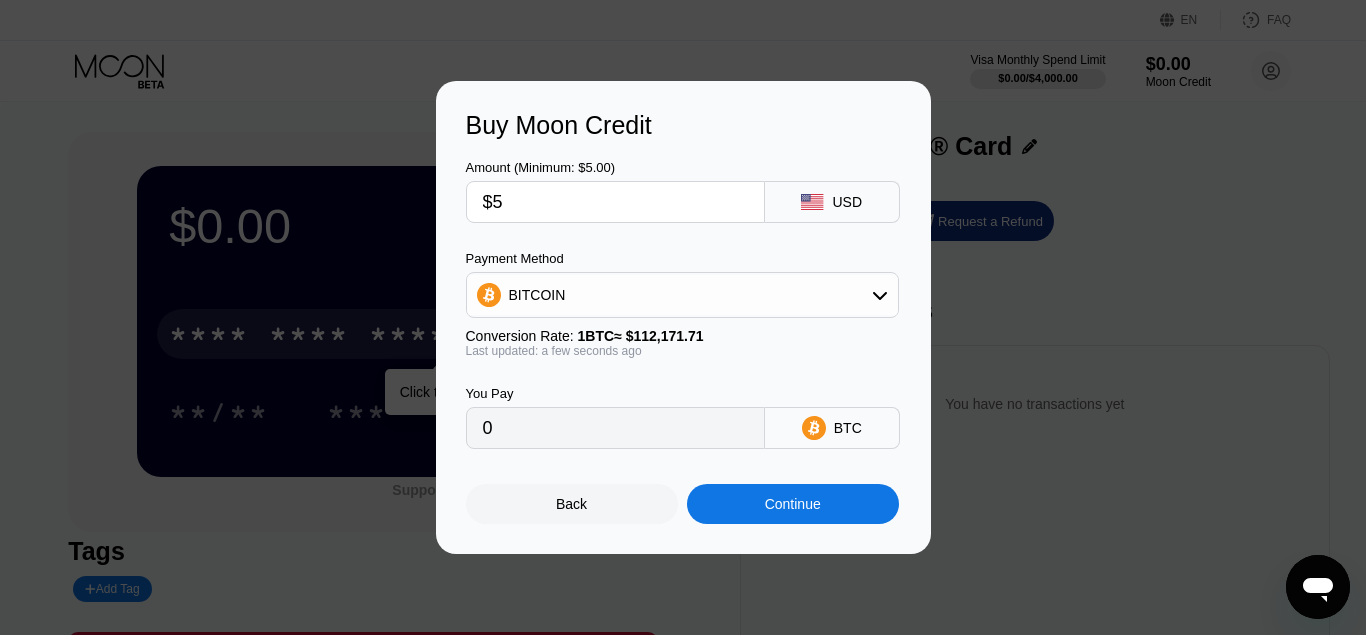 type on "0.00004458" 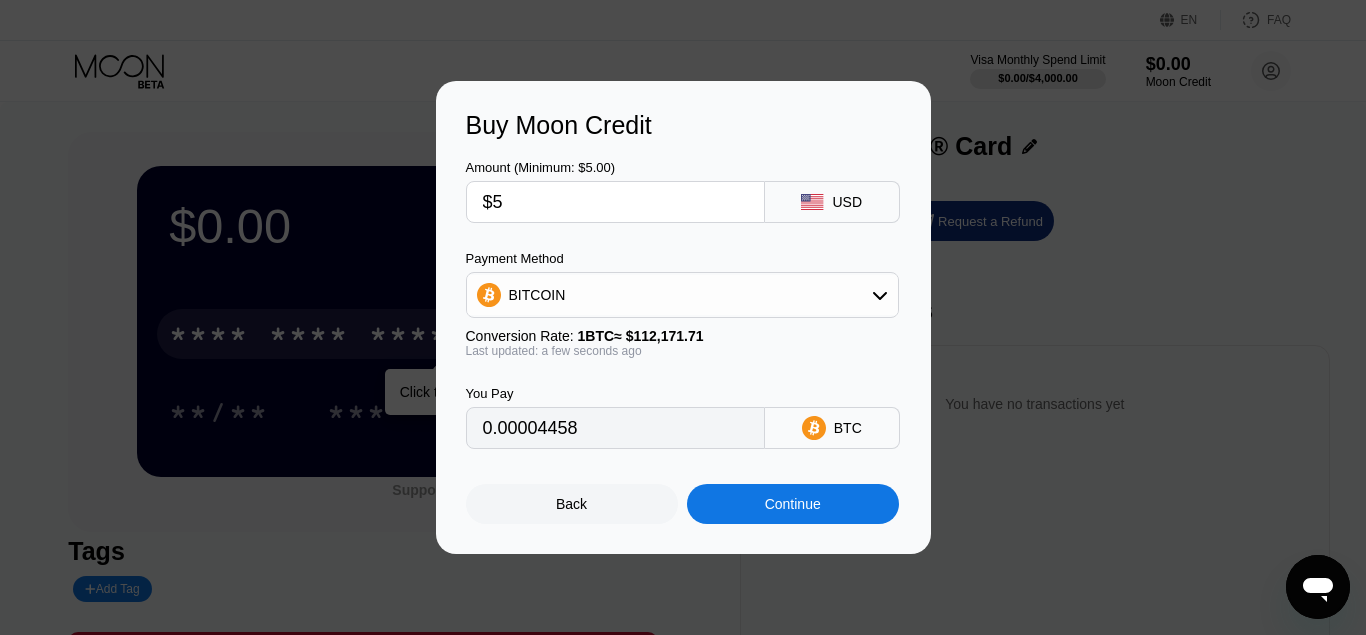 type on "$58" 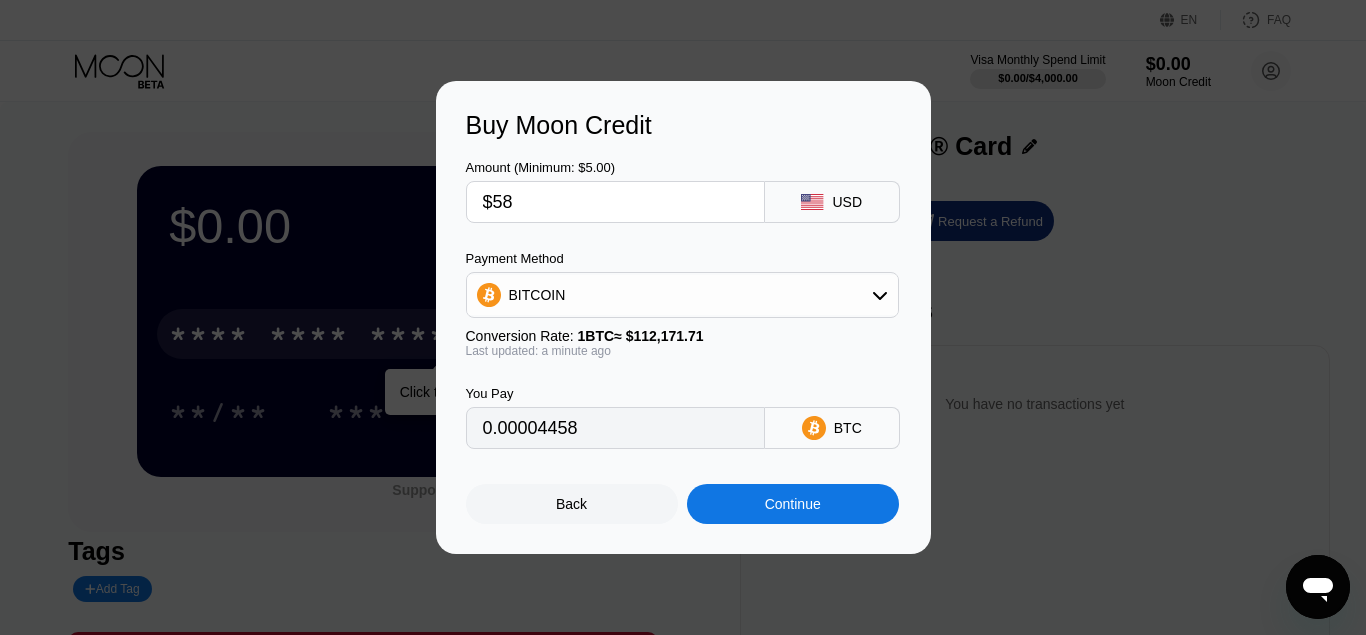 type on "0.00051707" 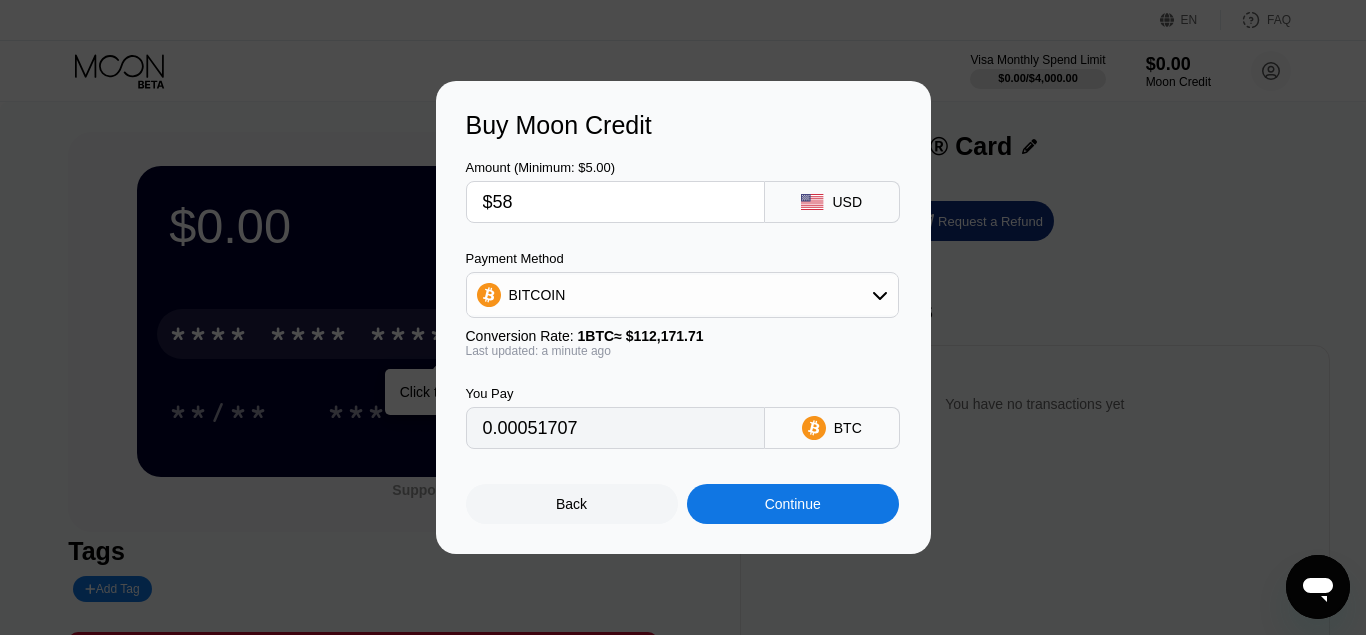 type on "$58" 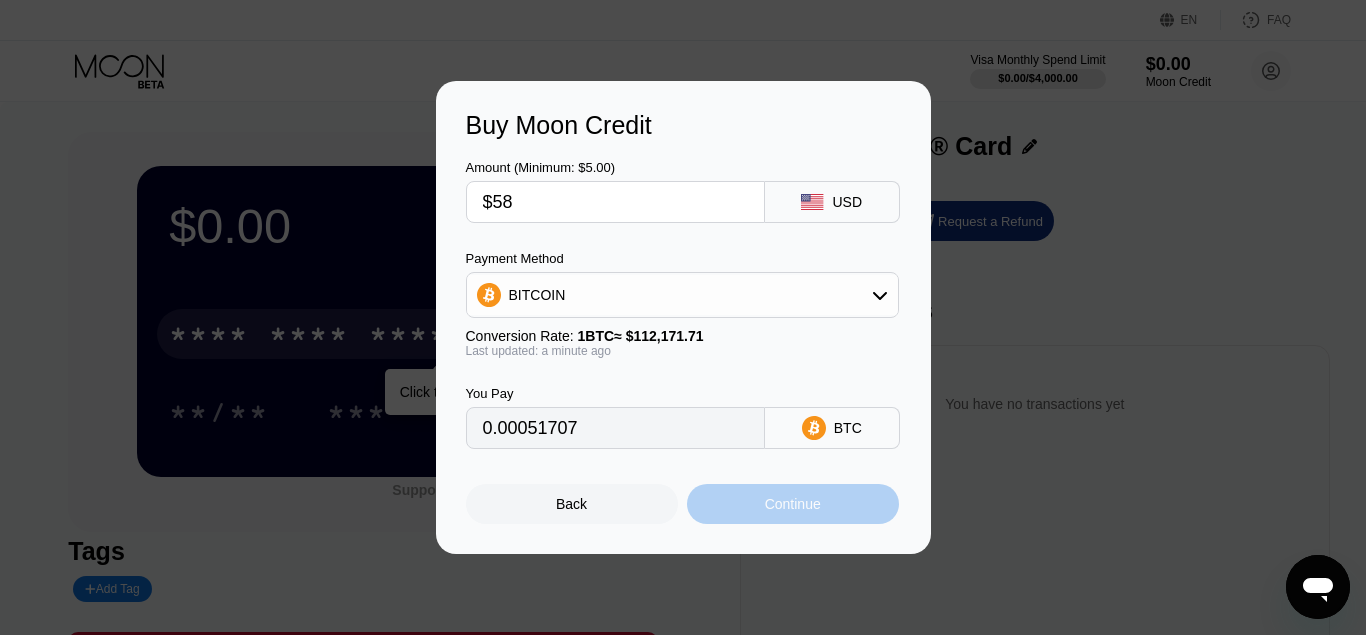 click on "Continue" at bounding box center [793, 504] 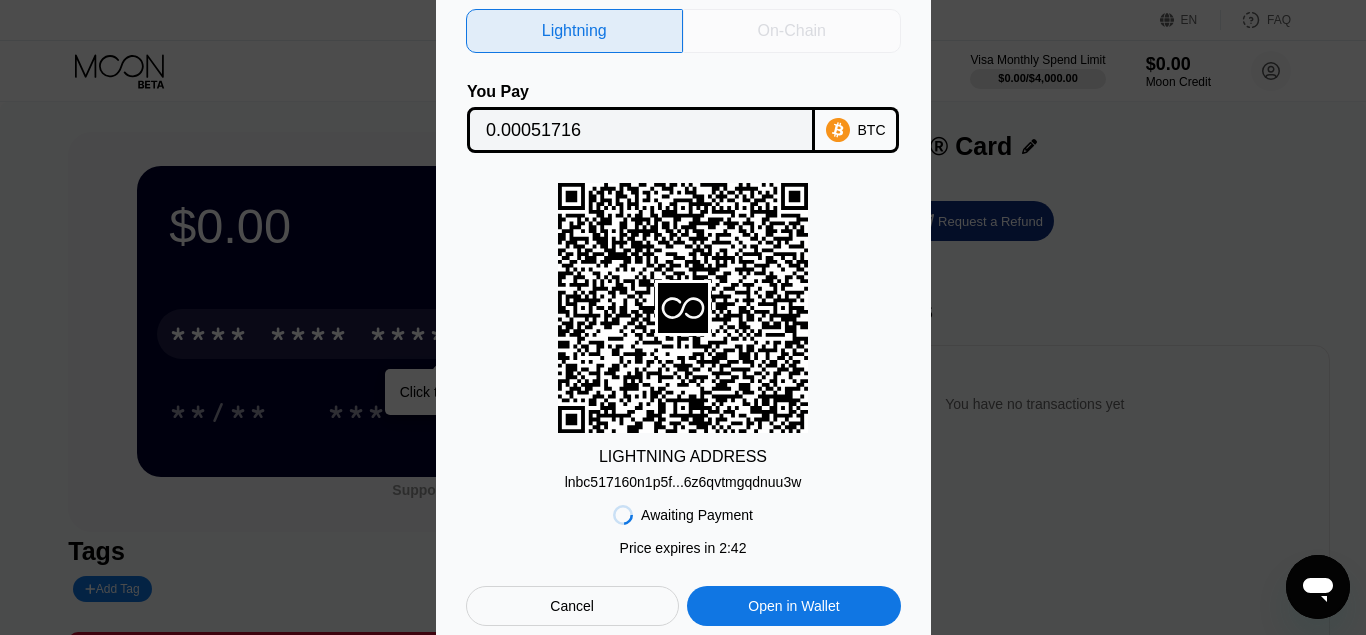click on "On-Chain" at bounding box center (792, 31) 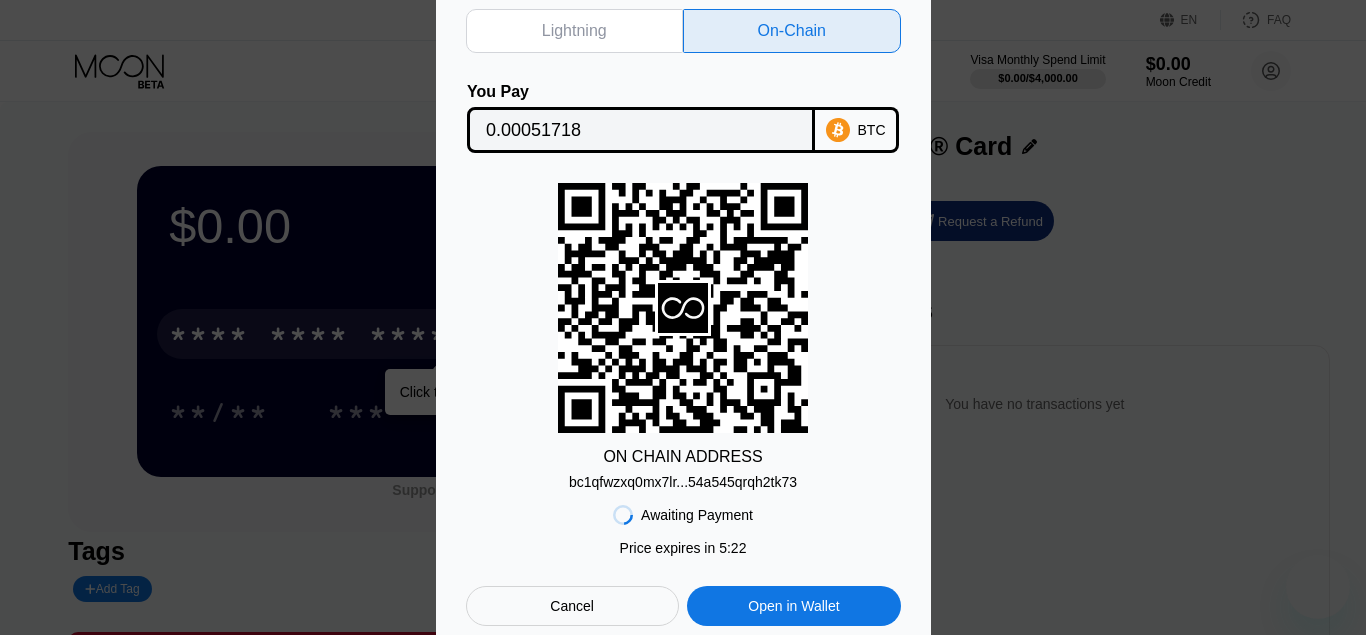 scroll, scrollTop: 0, scrollLeft: 0, axis: both 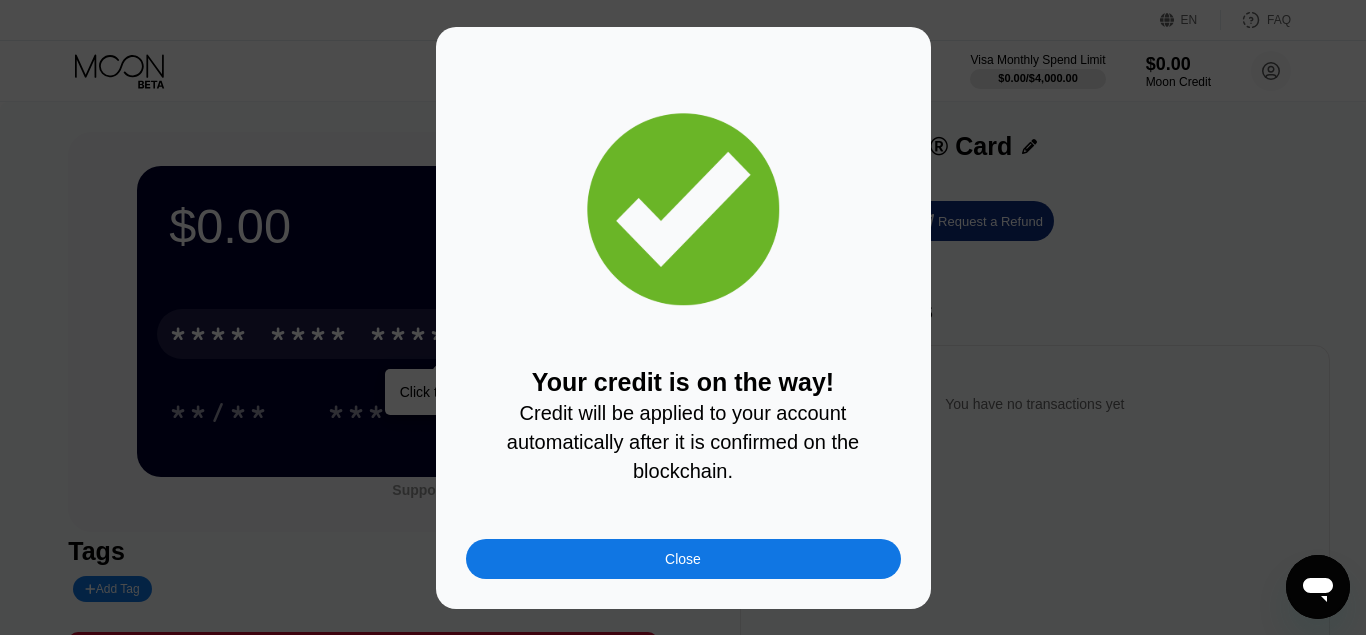 click on "Your credit is on the way! Credit will be applied to your account automatically after it is confirmed on the blockchain. Close" at bounding box center (683, 318) 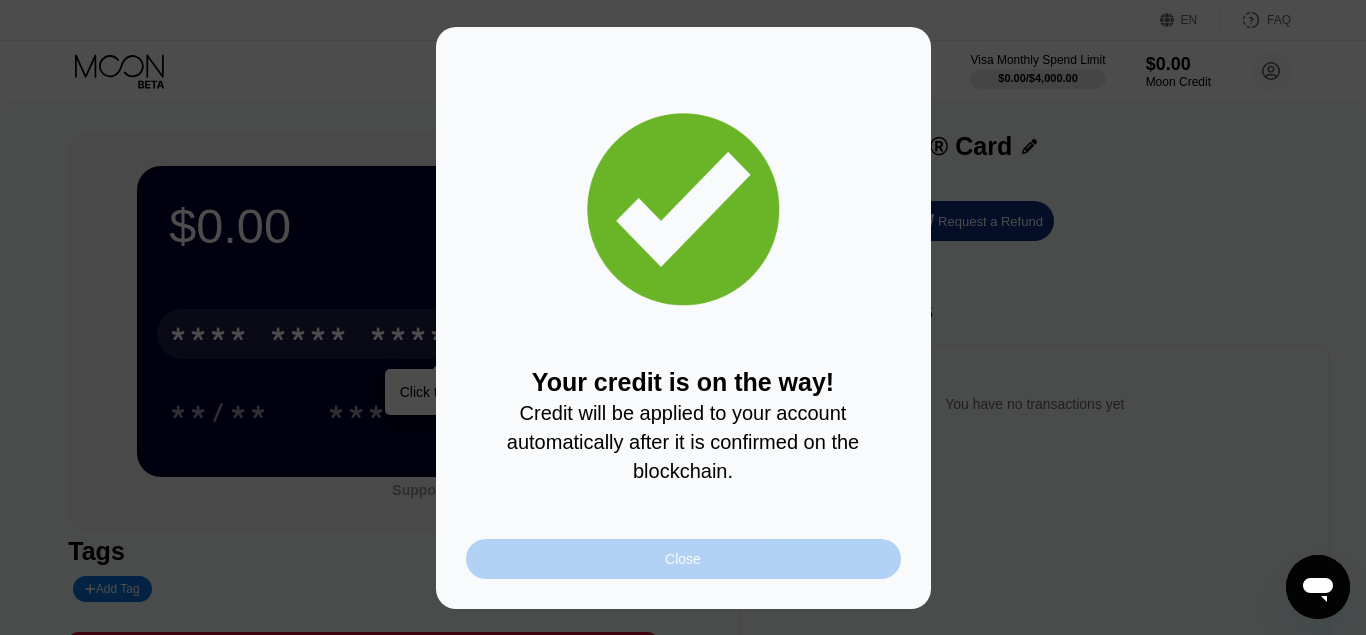click on "Close" at bounding box center [683, 559] 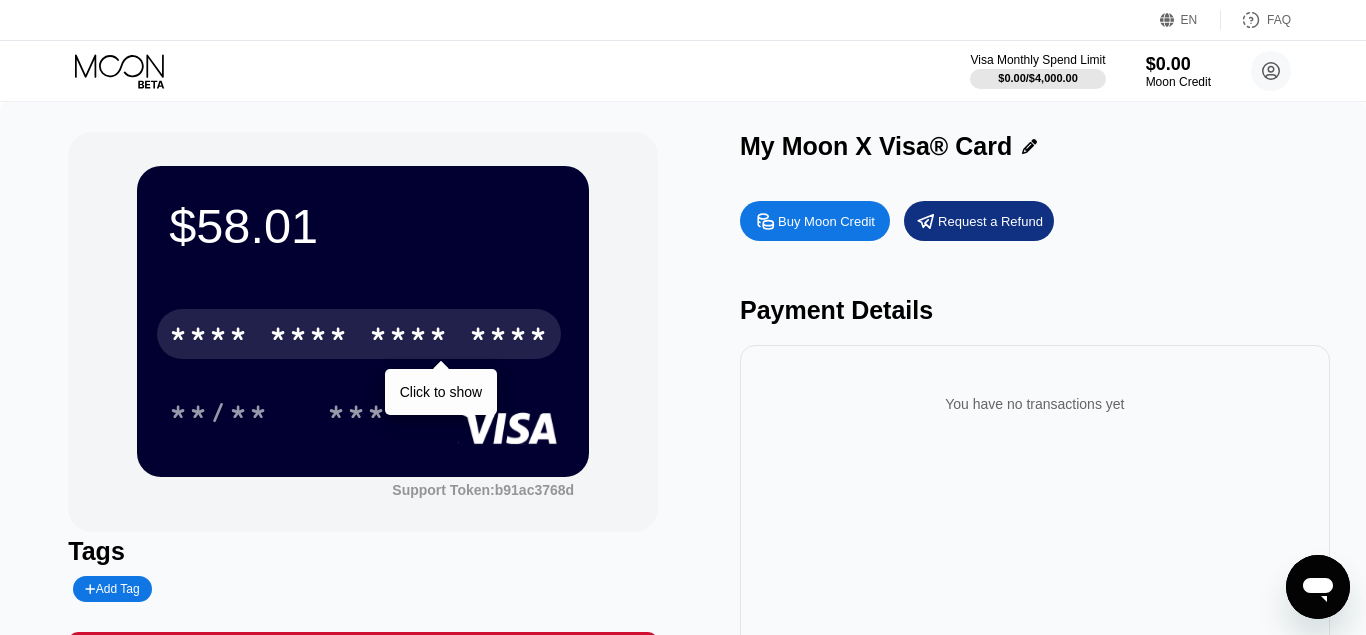 click on "****" at bounding box center [509, 337] 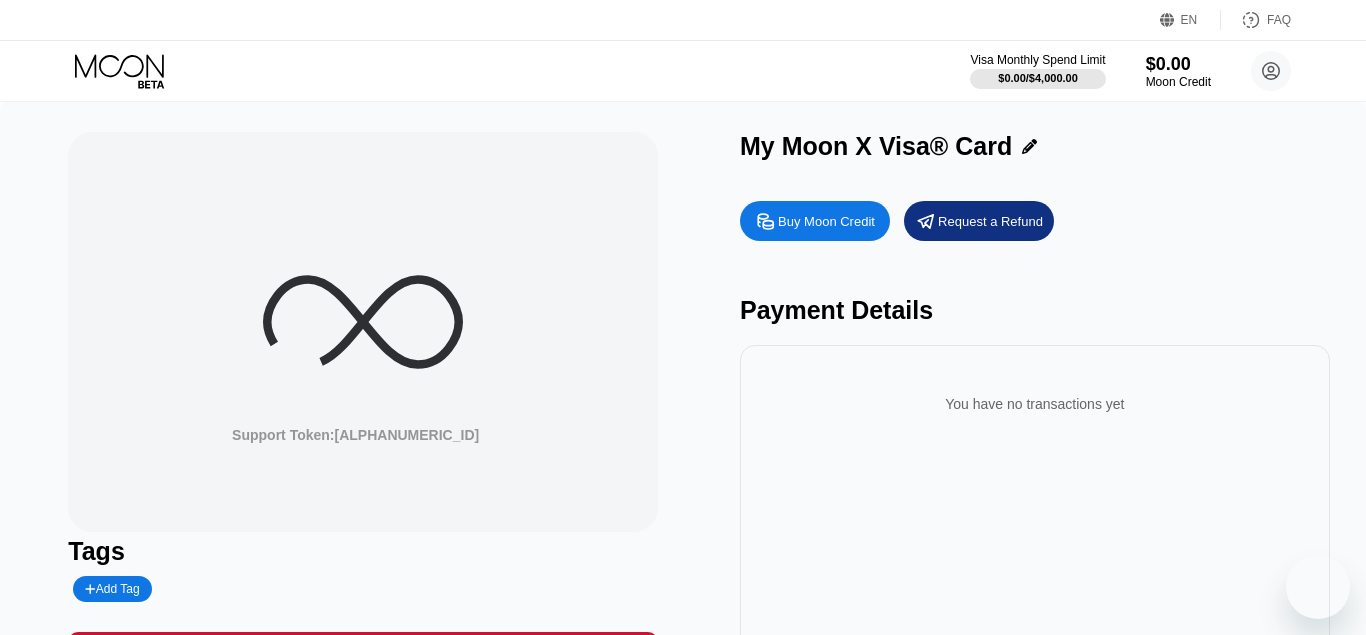 scroll, scrollTop: 0, scrollLeft: 0, axis: both 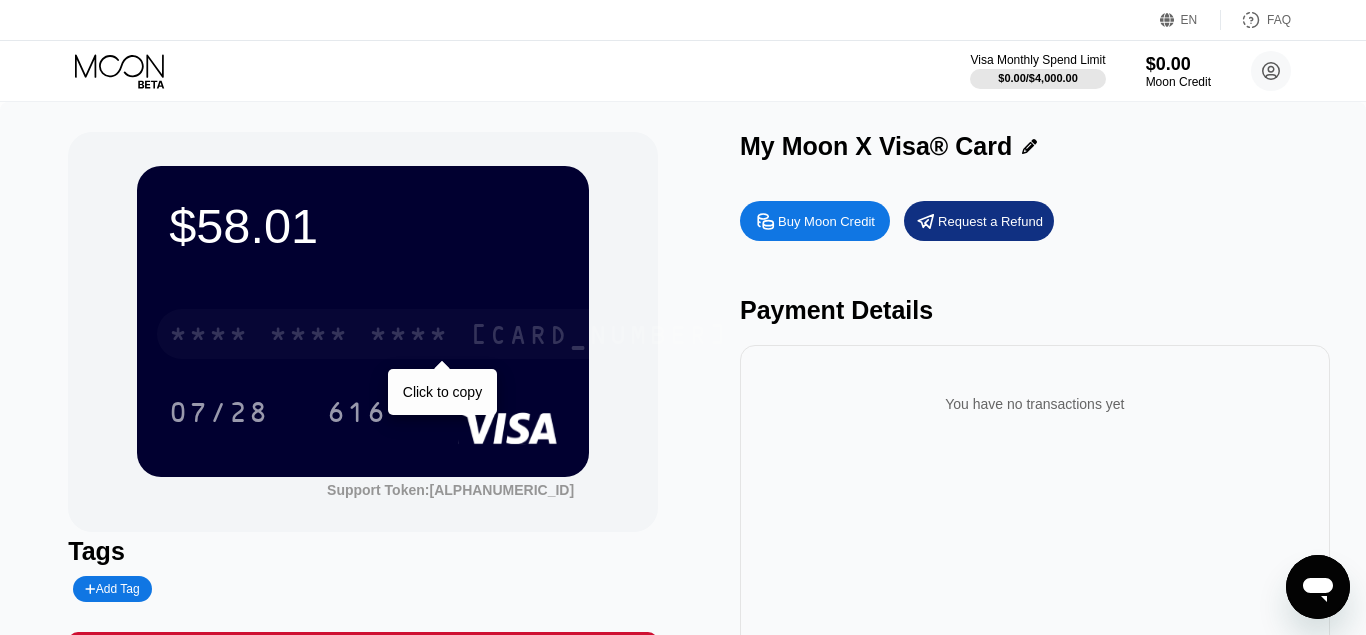 click on "* * * *" at bounding box center [409, 337] 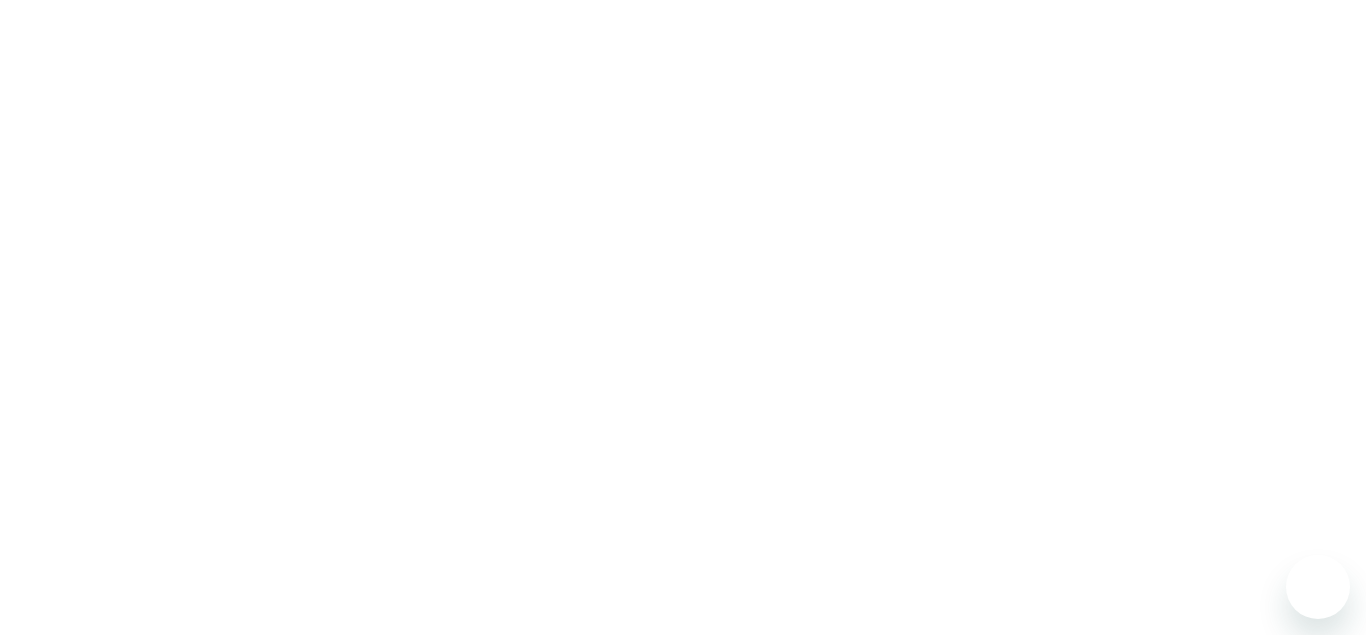 scroll, scrollTop: 0, scrollLeft: 0, axis: both 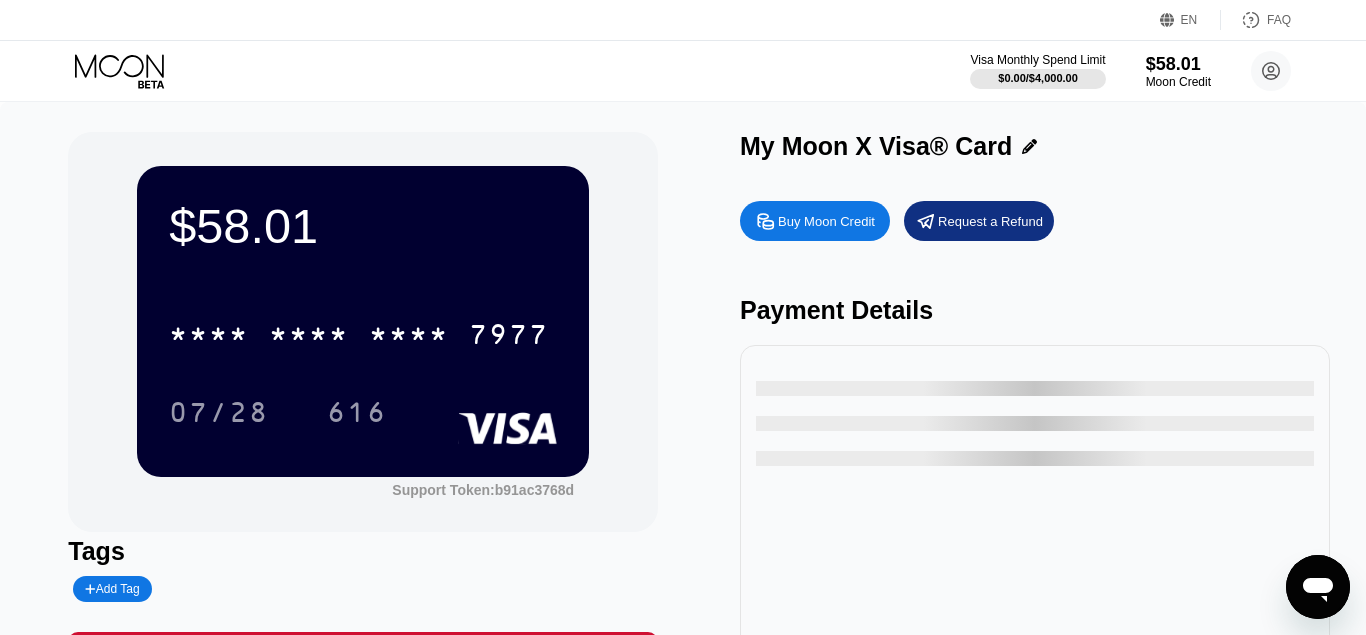 type on "0" 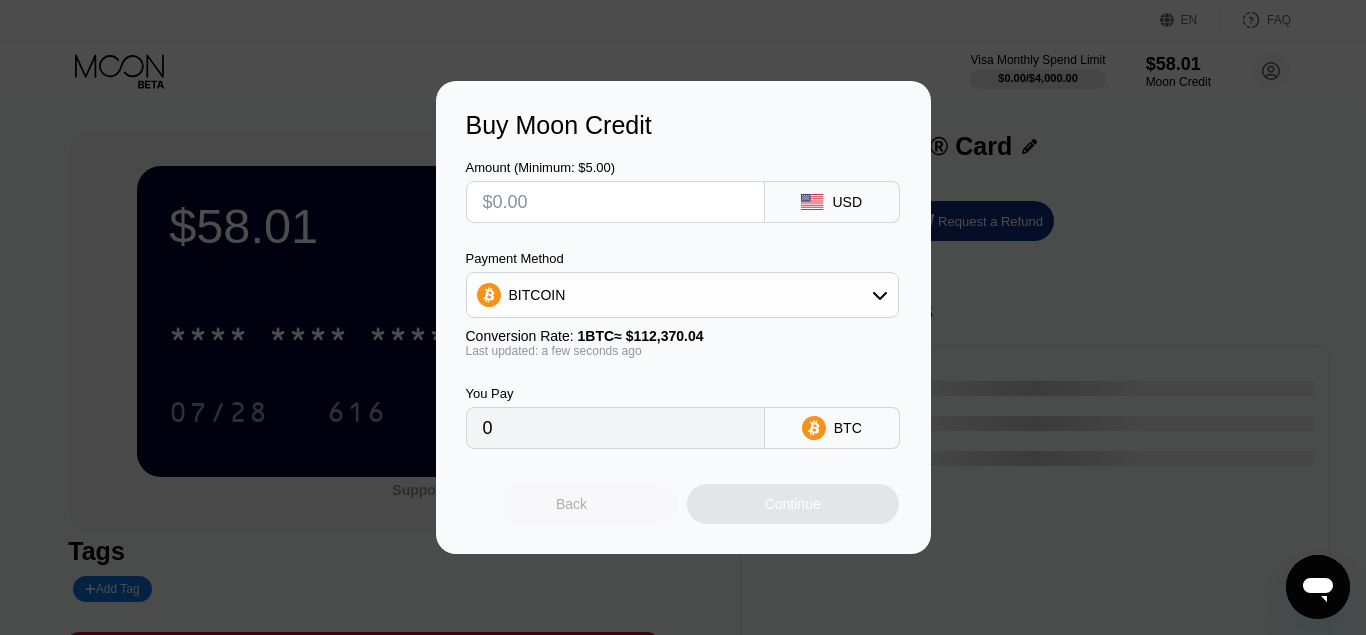 click on "Back" at bounding box center [571, 504] 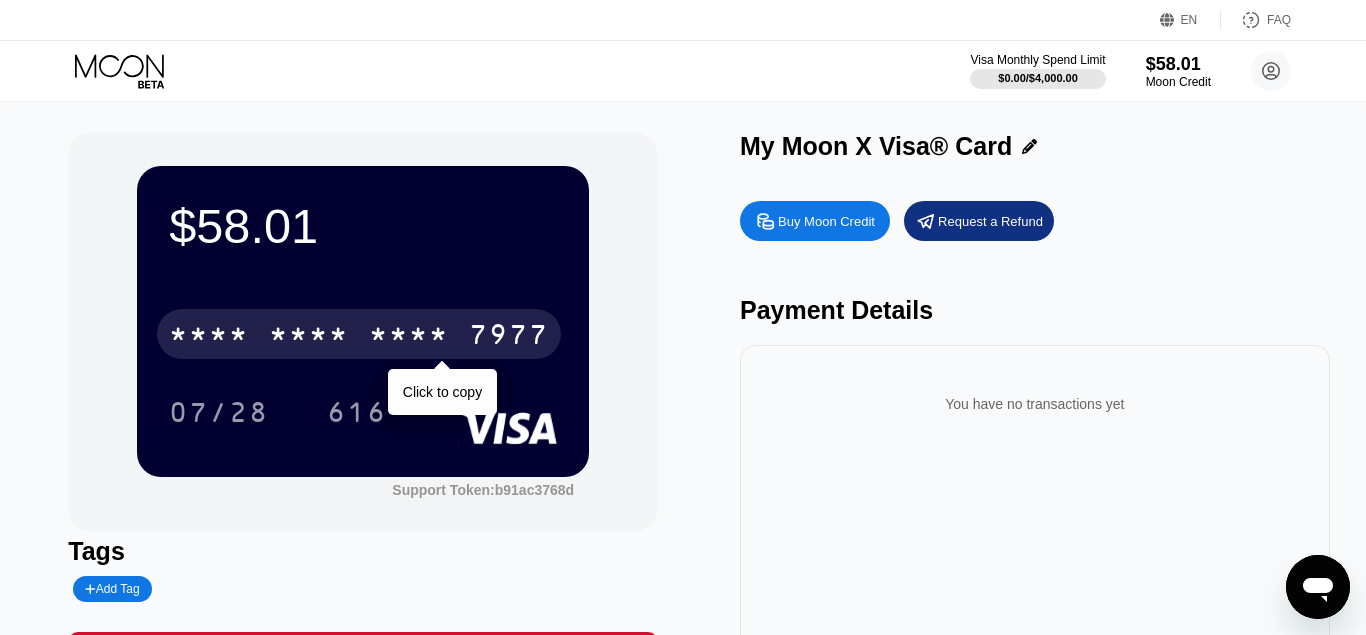 click on "* * * *" at bounding box center [409, 337] 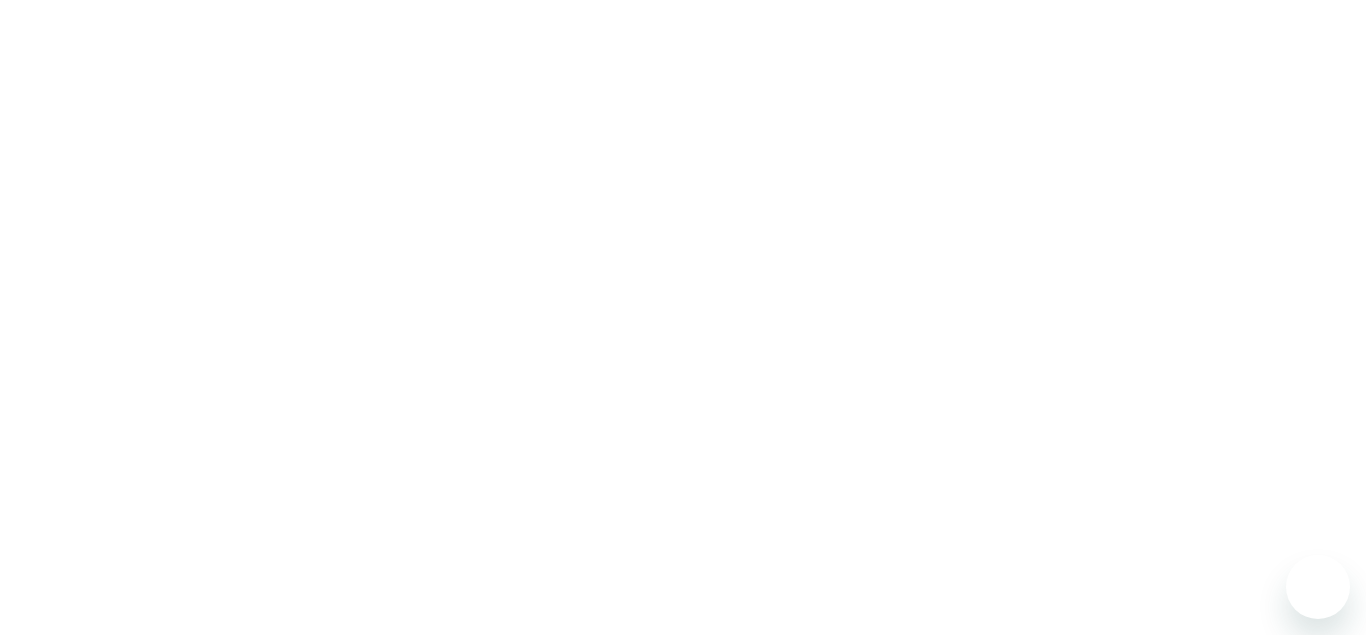 scroll, scrollTop: 0, scrollLeft: 0, axis: both 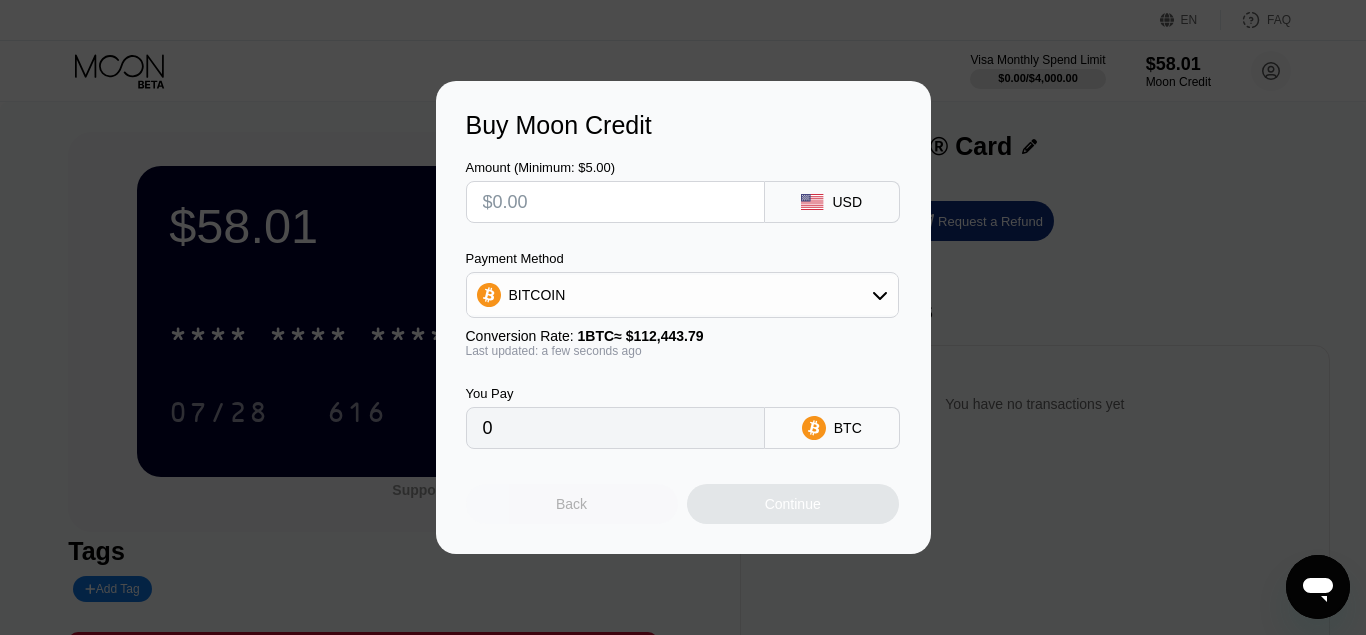 click on "Back" at bounding box center [572, 504] 